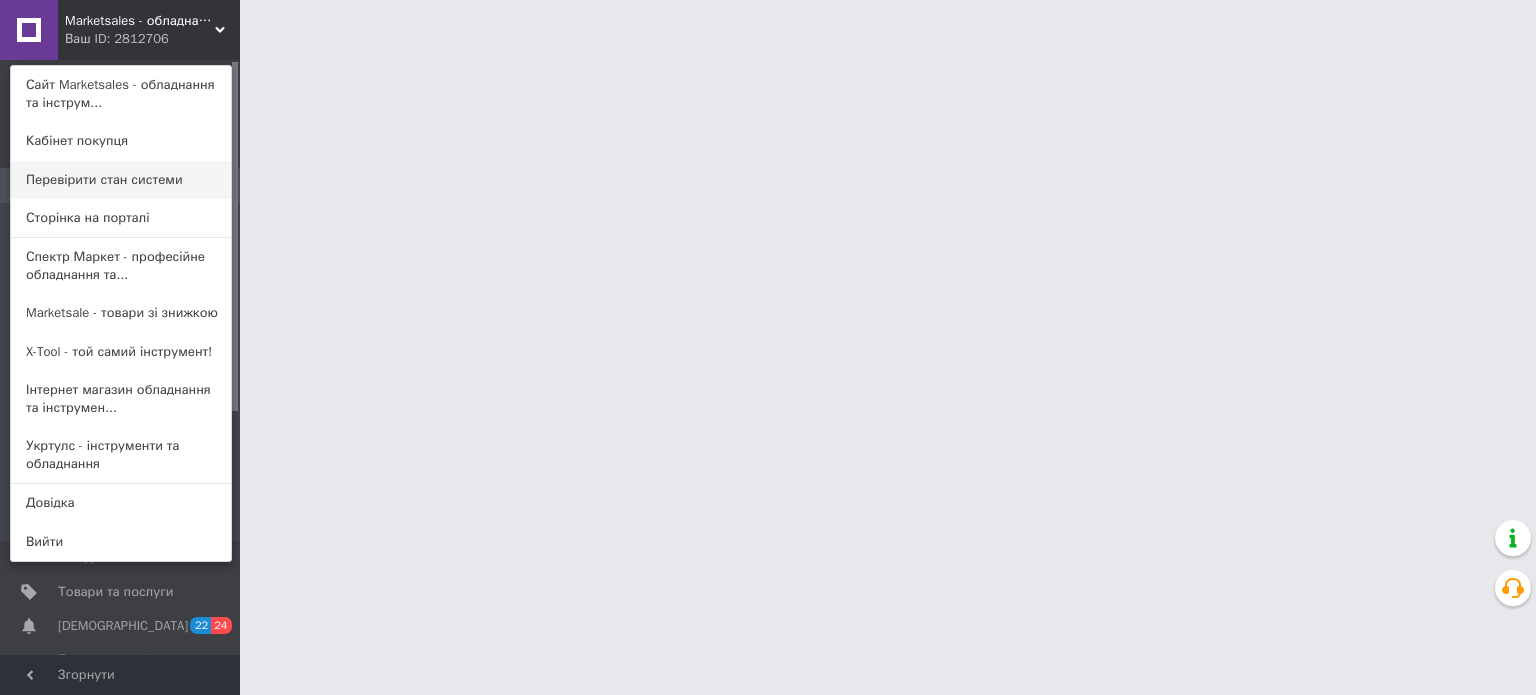 scroll, scrollTop: 0, scrollLeft: 0, axis: both 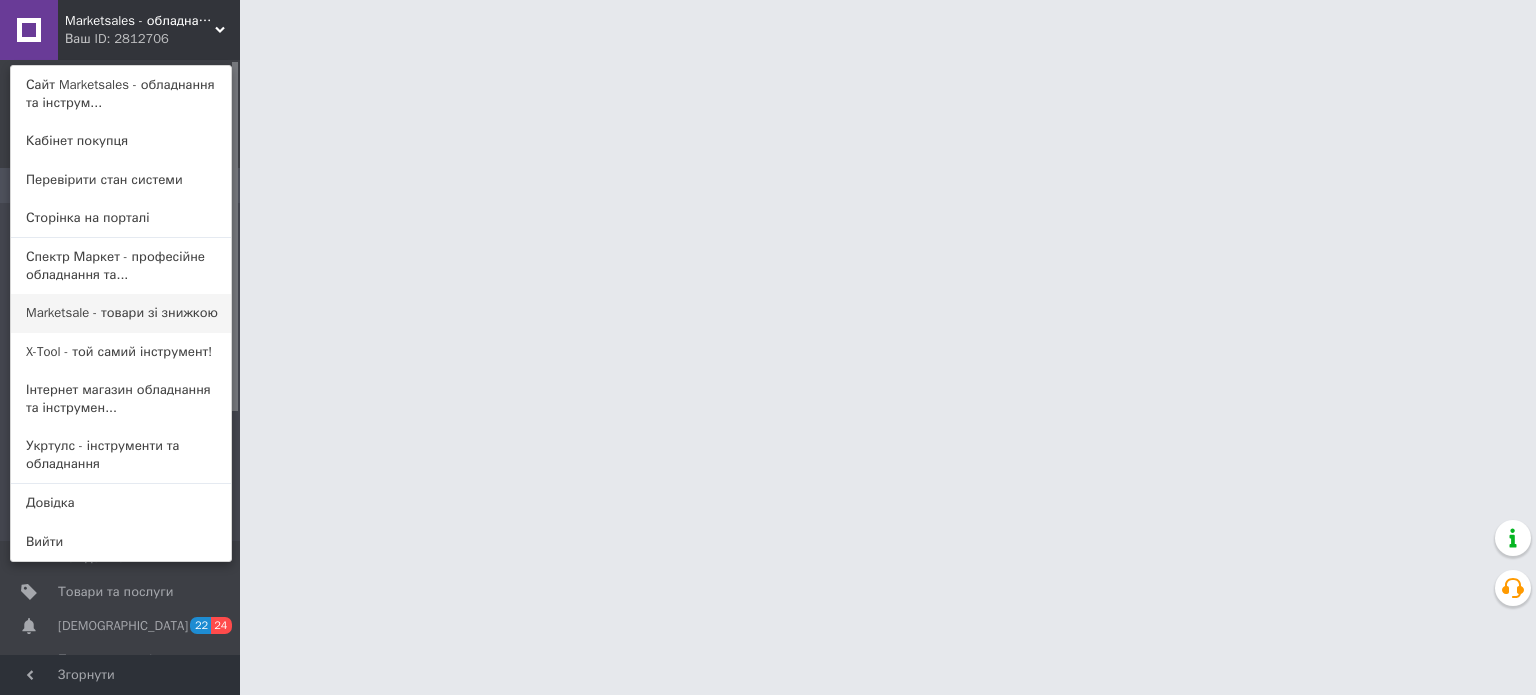click on "Marketsale - товари зі знижкою" at bounding box center [121, 313] 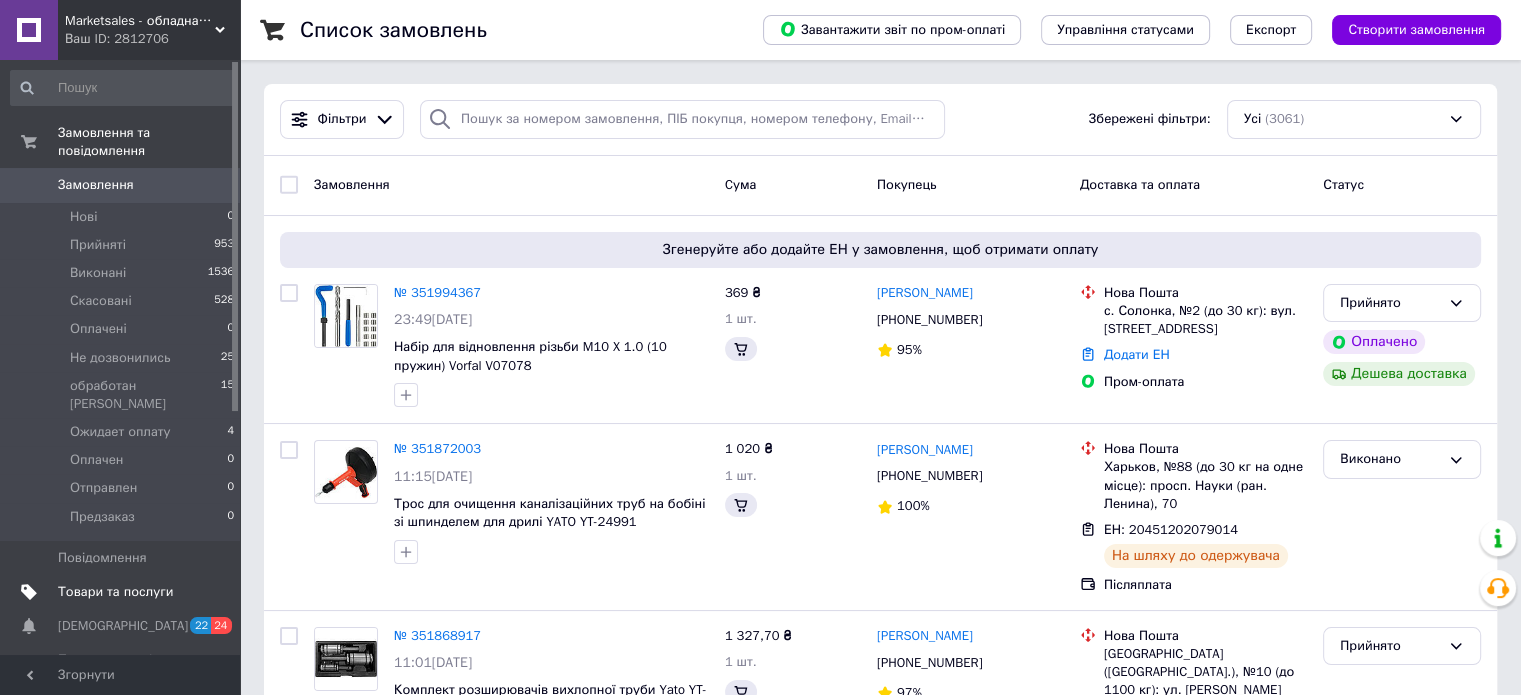 click on "Товари та послуги" at bounding box center [115, 592] 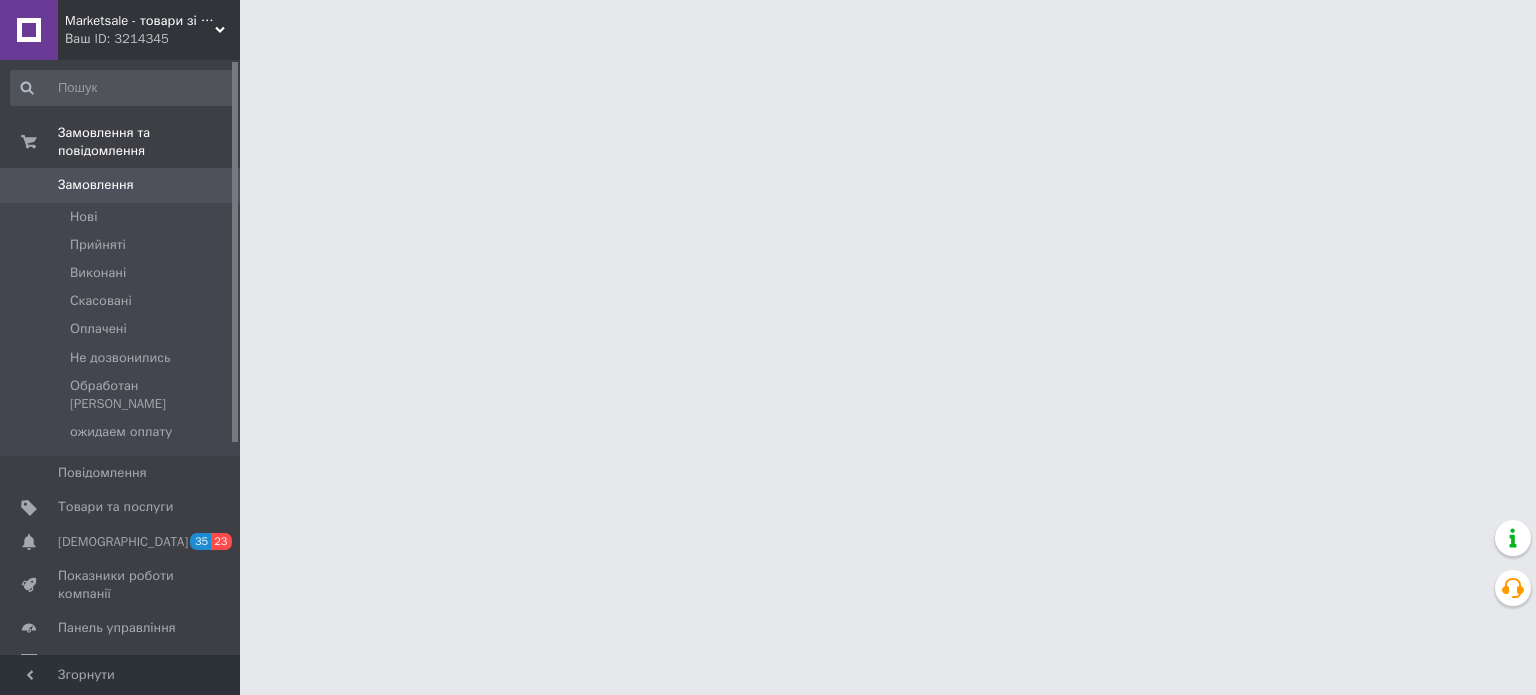 scroll, scrollTop: 0, scrollLeft: 0, axis: both 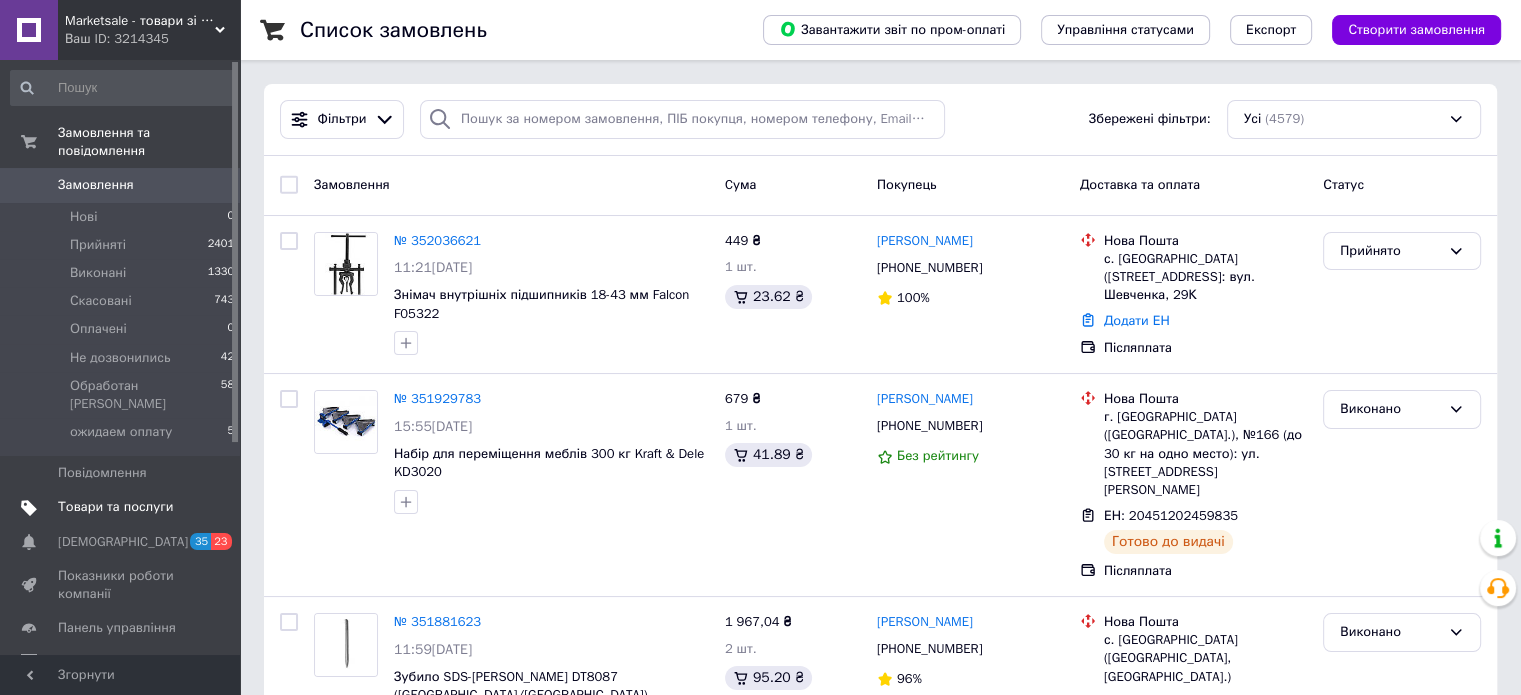 click on "Товари та послуги" at bounding box center [115, 507] 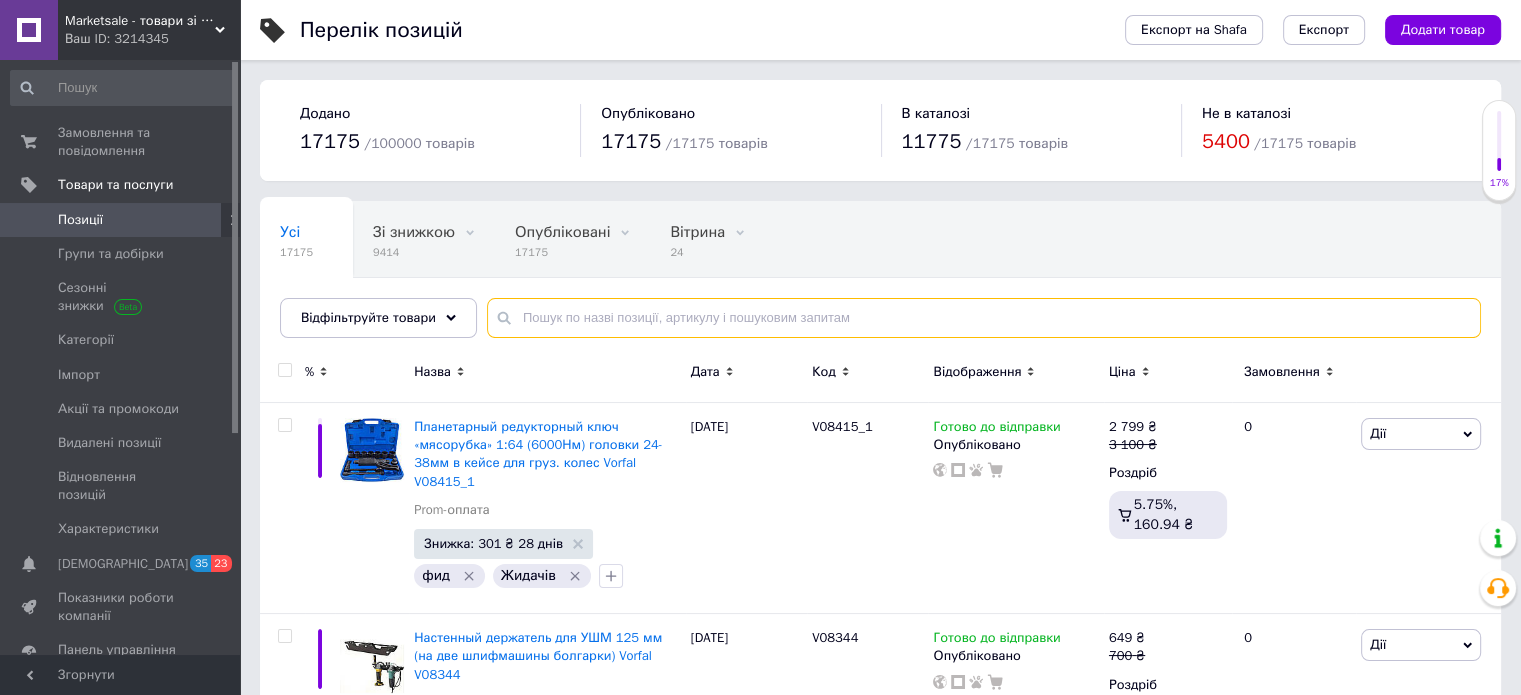 paste on "EPC-064H" 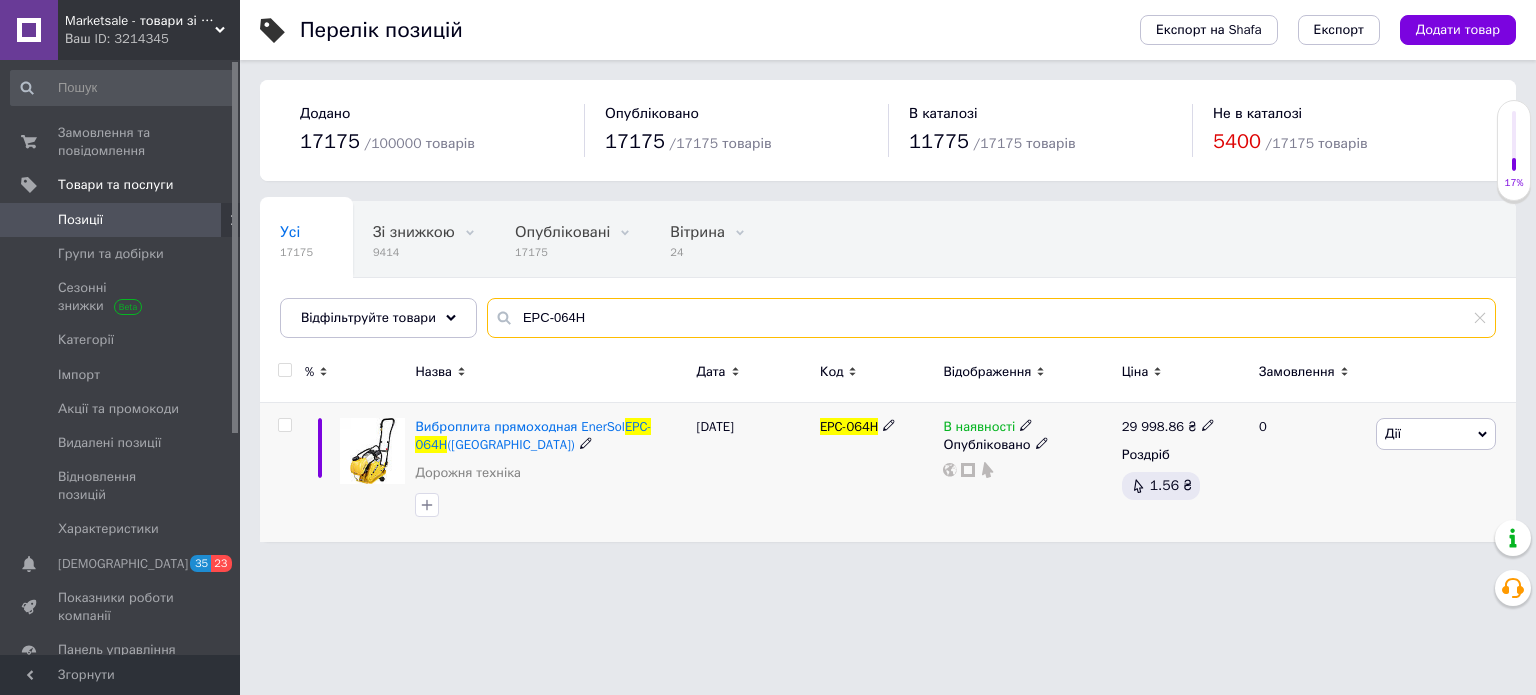 type on "EPC-064H" 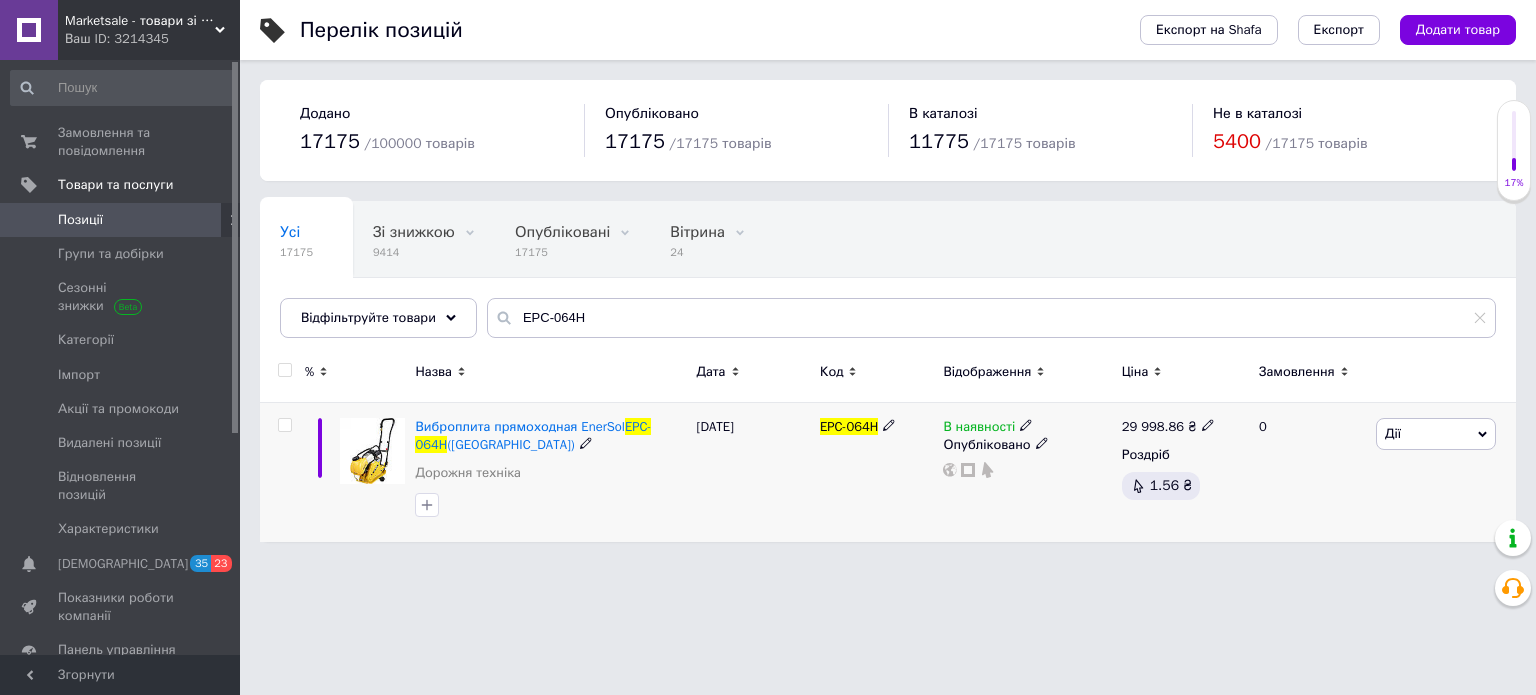 click on "29 998.86" at bounding box center (1153, 426) 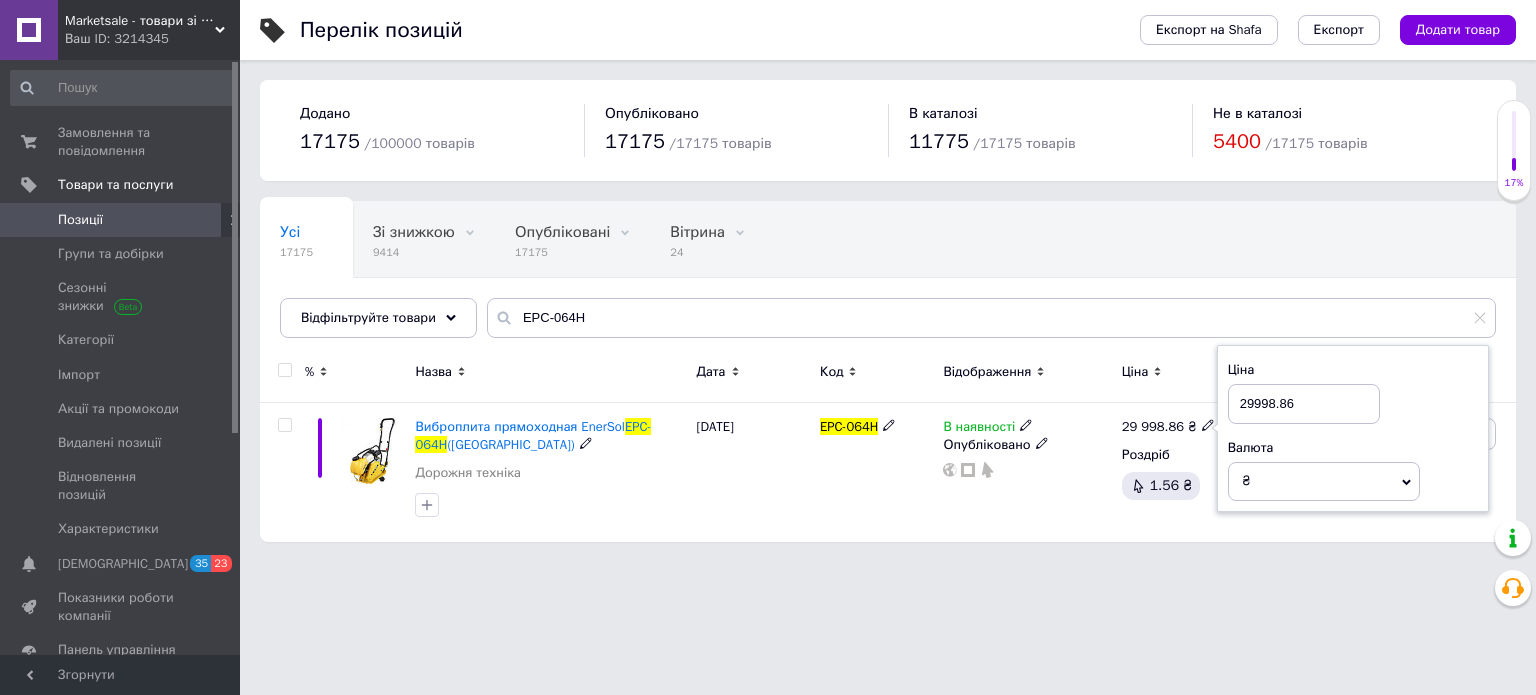 drag, startPoint x: 1292, startPoint y: 401, endPoint x: 1097, endPoint y: 379, distance: 196.2371 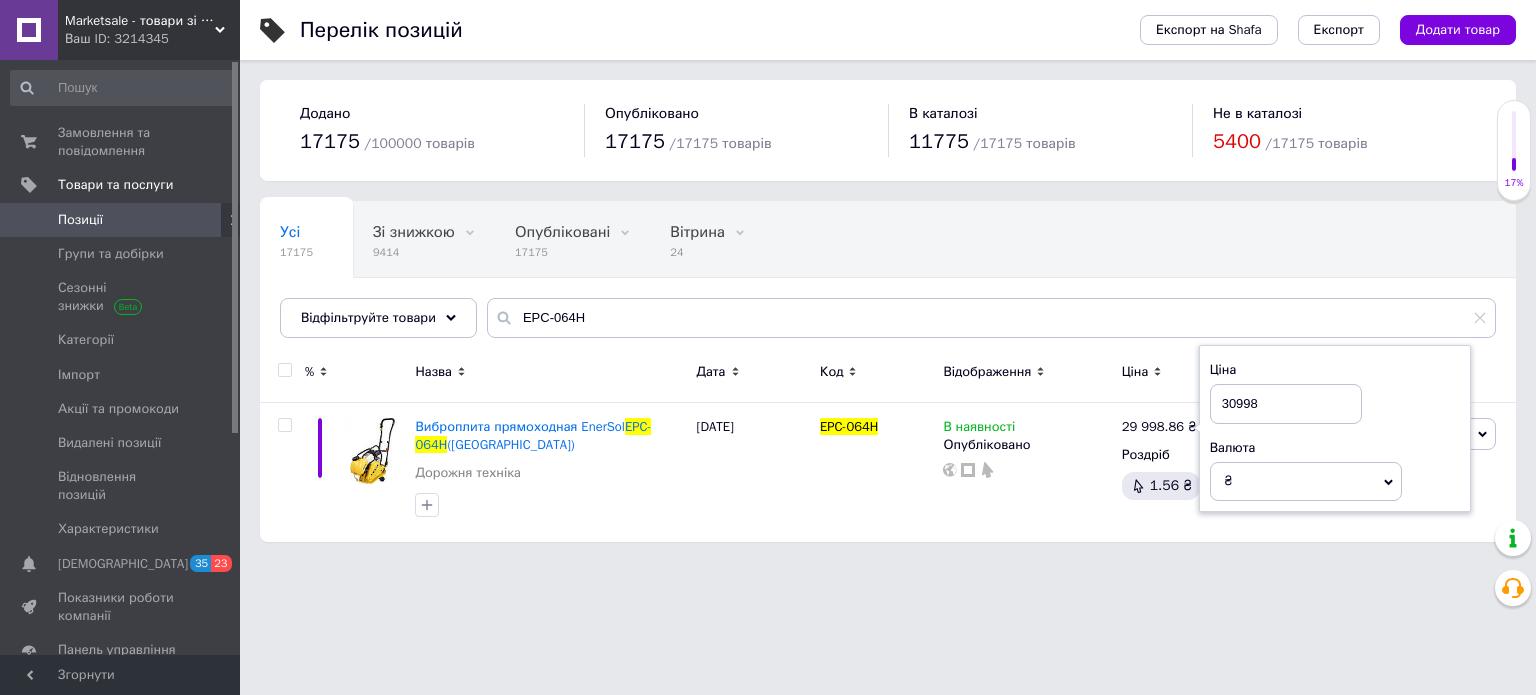 type on "30998" 